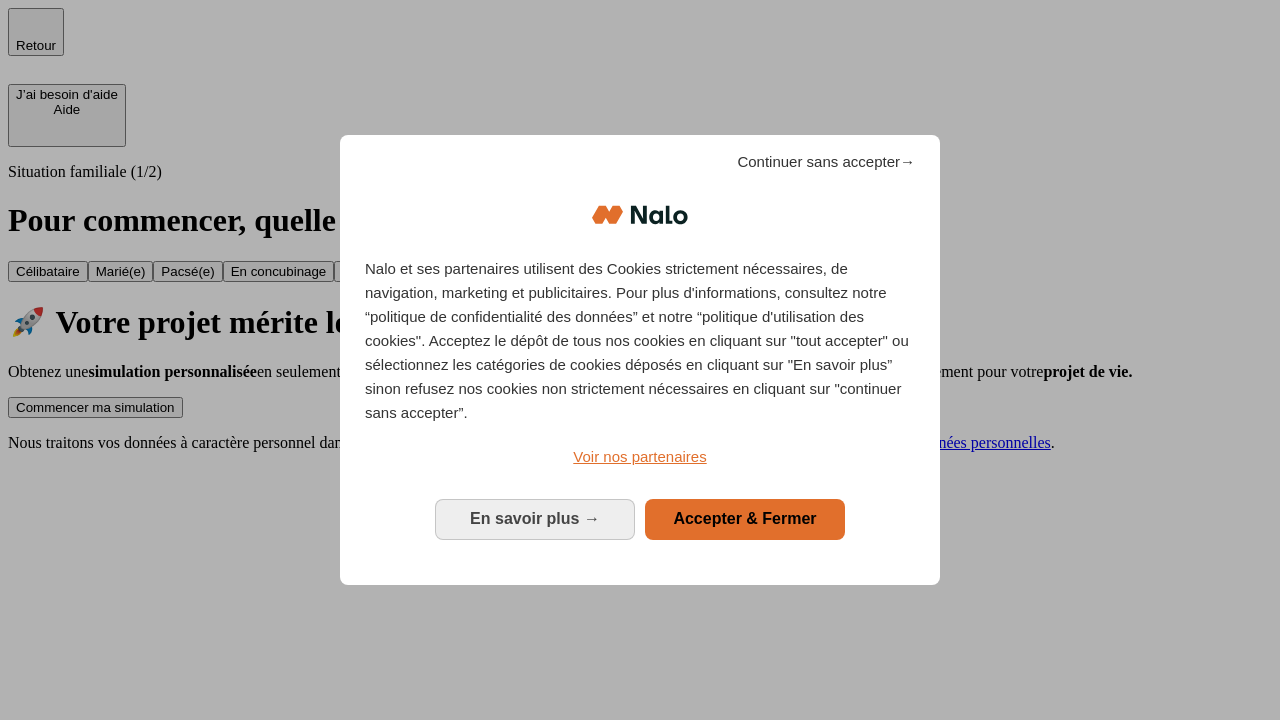 scroll, scrollTop: 0, scrollLeft: 0, axis: both 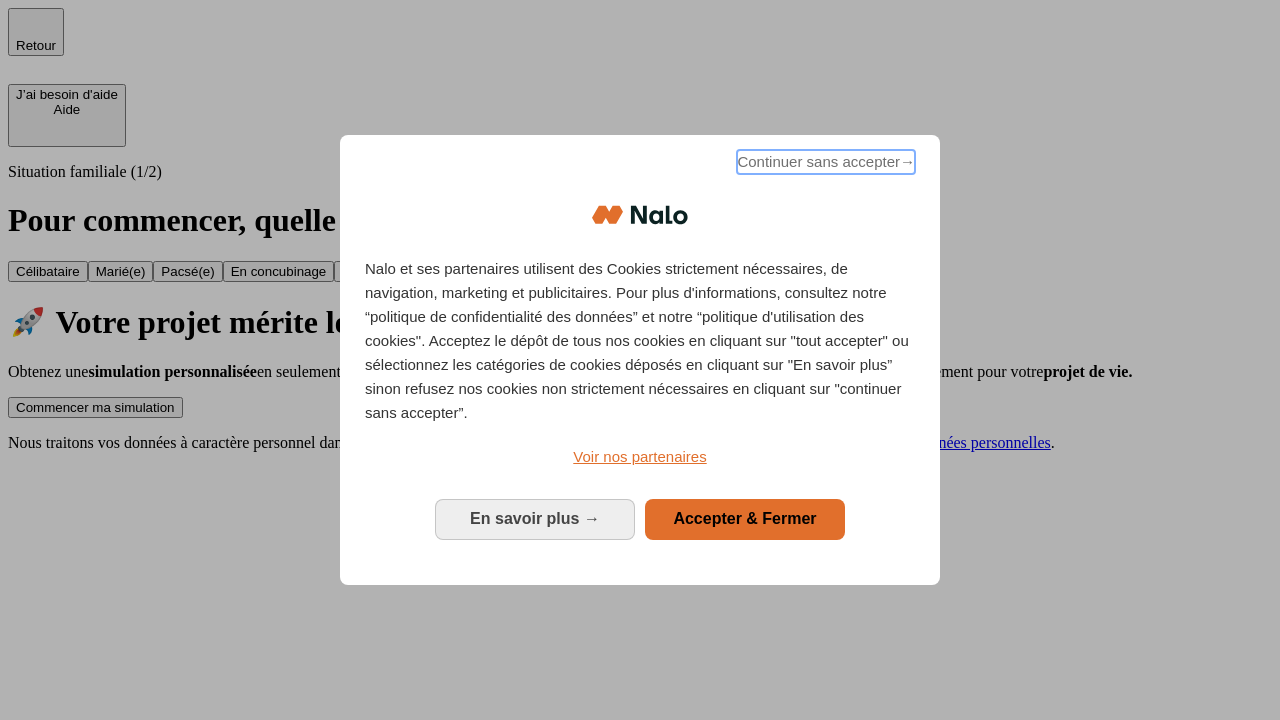 click on "Continuer sans accepter  →" at bounding box center (826, 162) 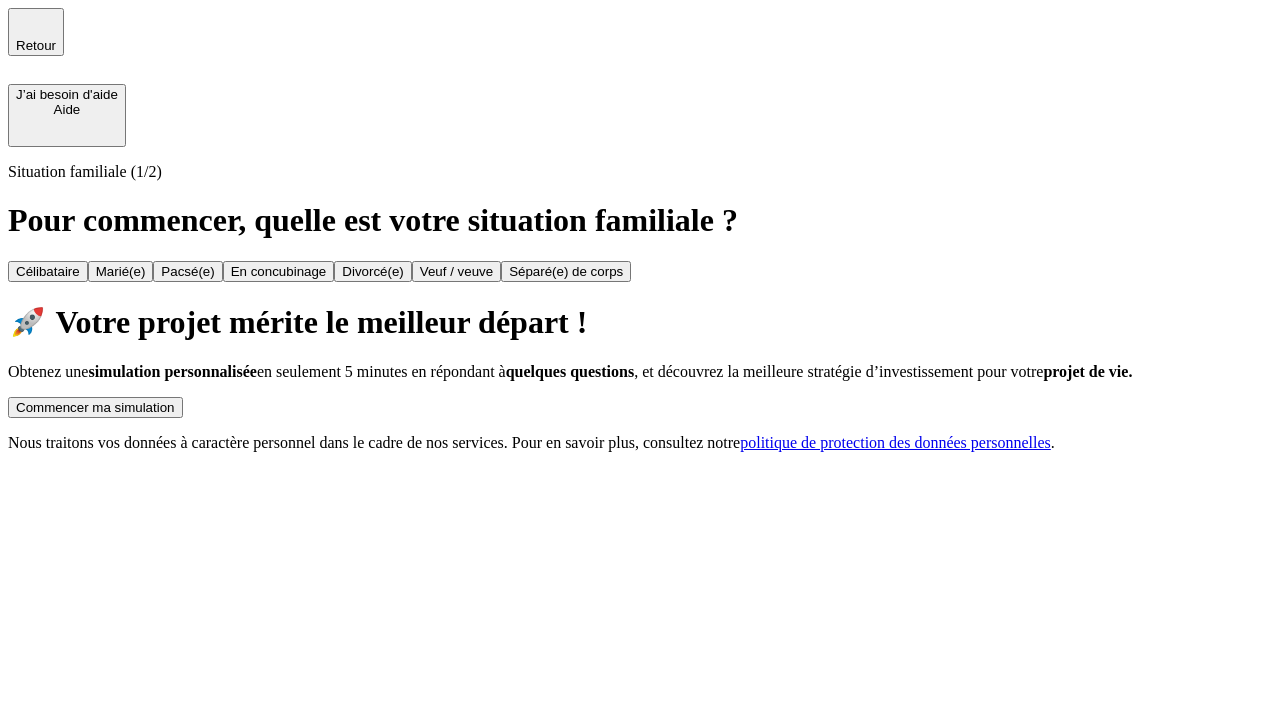 click on "Commencer ma simulation" at bounding box center (95, 407) 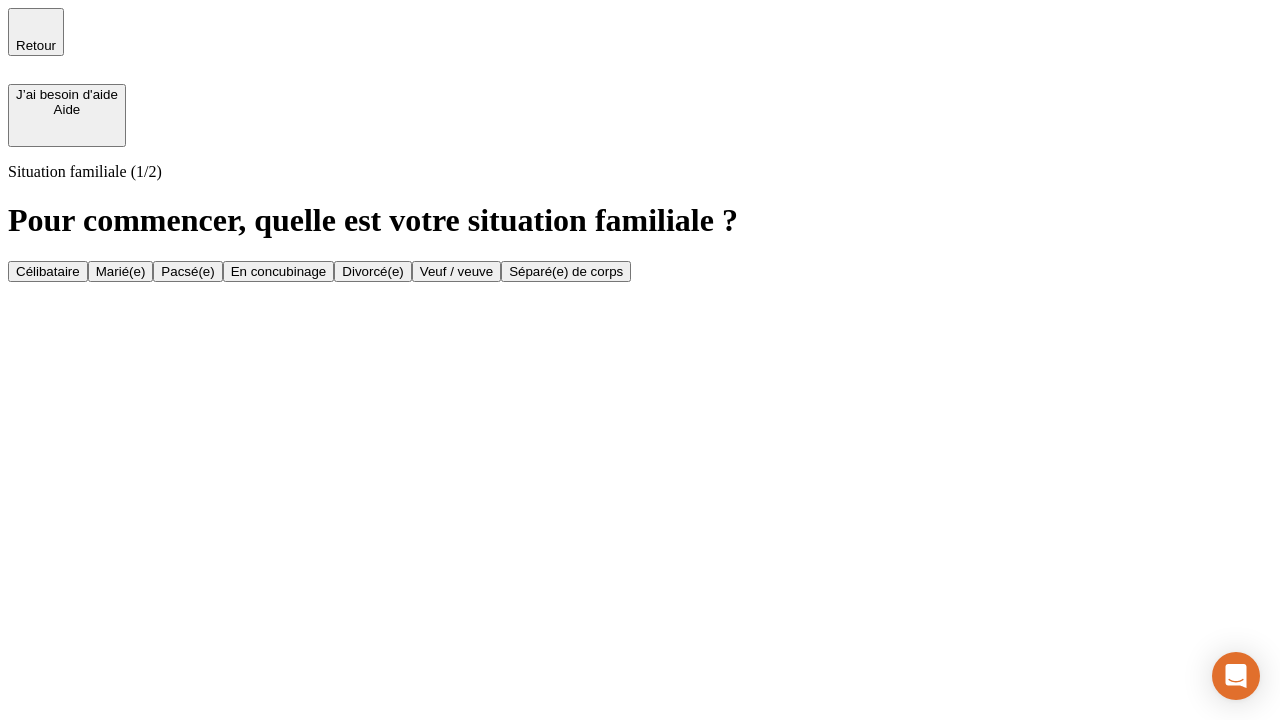 click on "Célibataire" at bounding box center (48, 271) 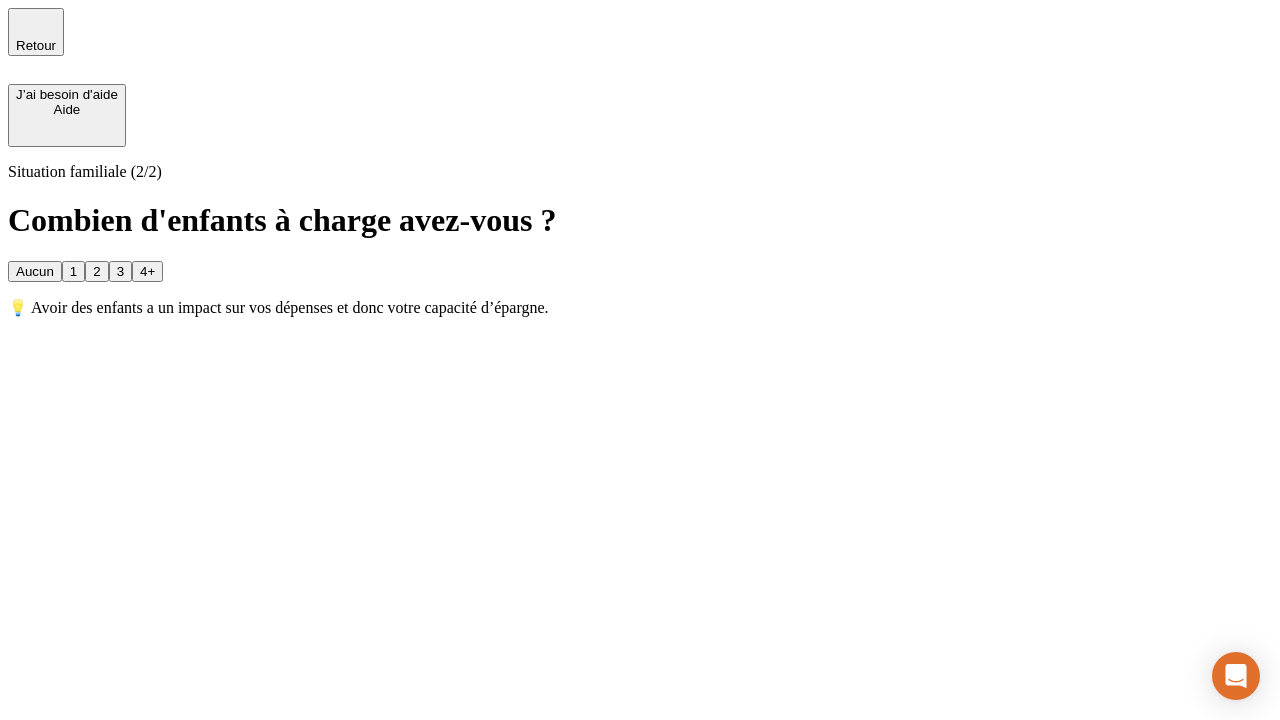 click on "Aucun" at bounding box center (35, 271) 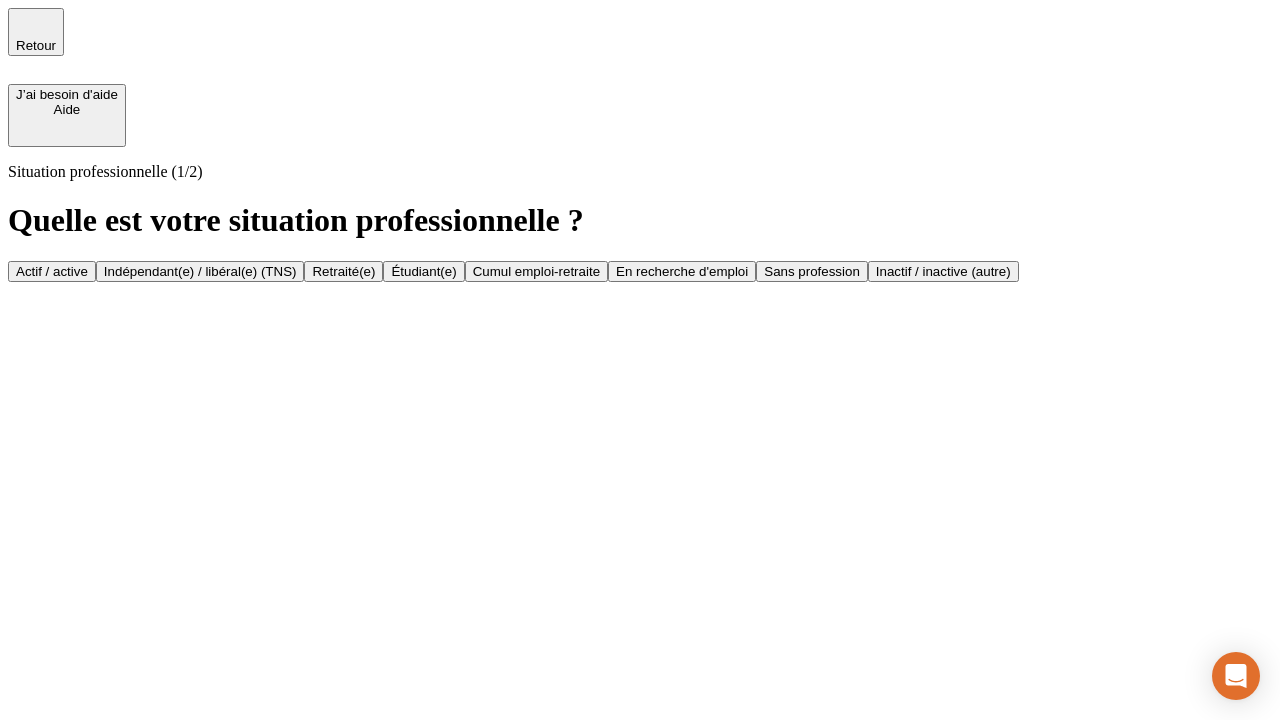 click on "Actif / active" at bounding box center [52, 271] 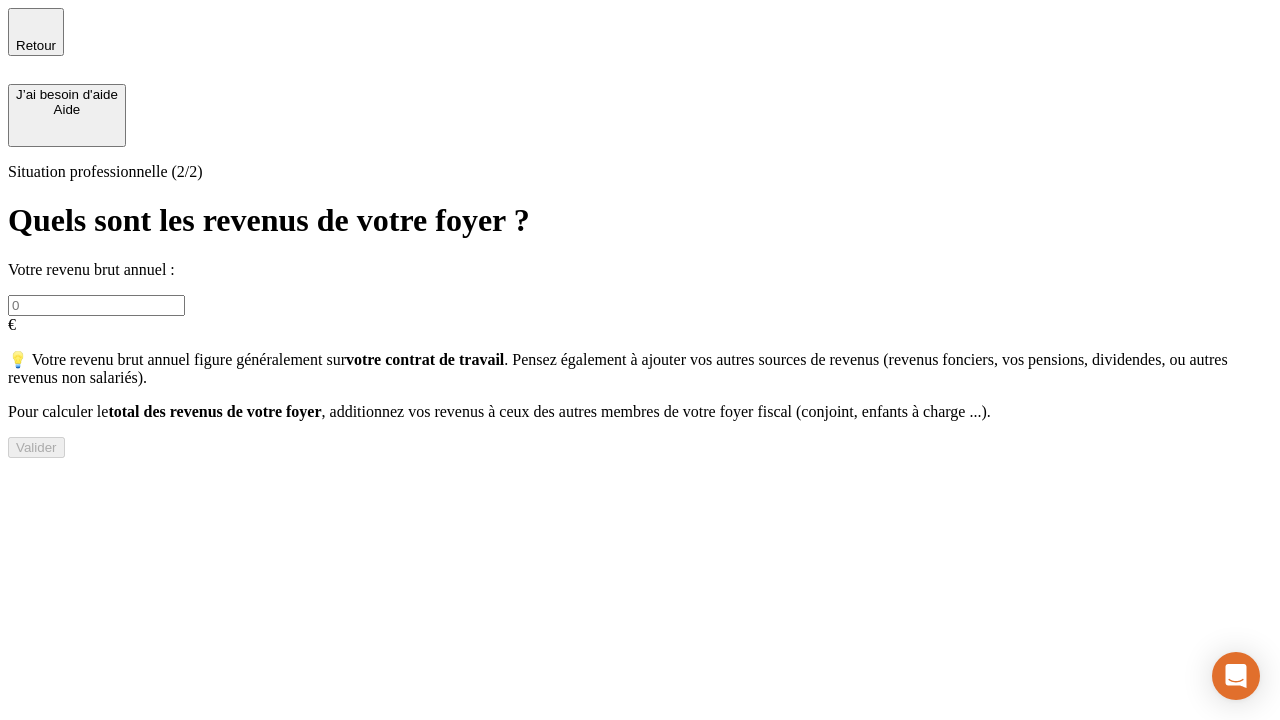 click at bounding box center [96, 305] 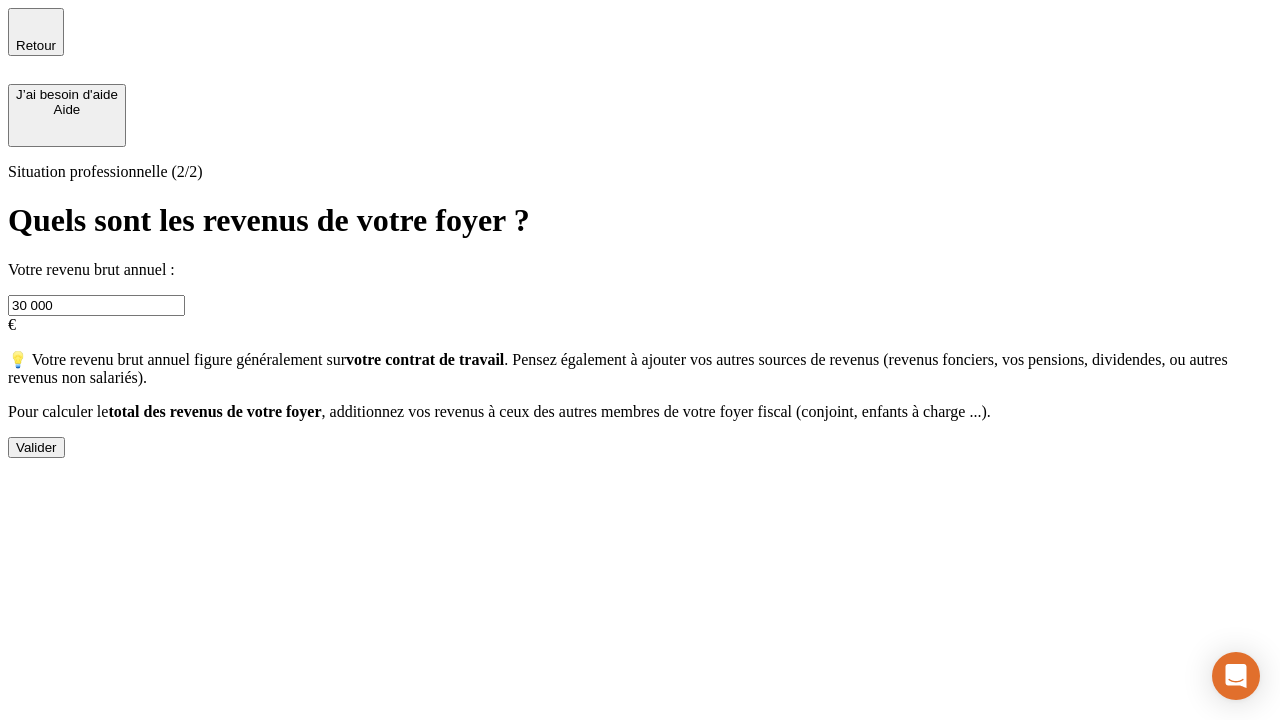 click on "Valider" at bounding box center (36, 447) 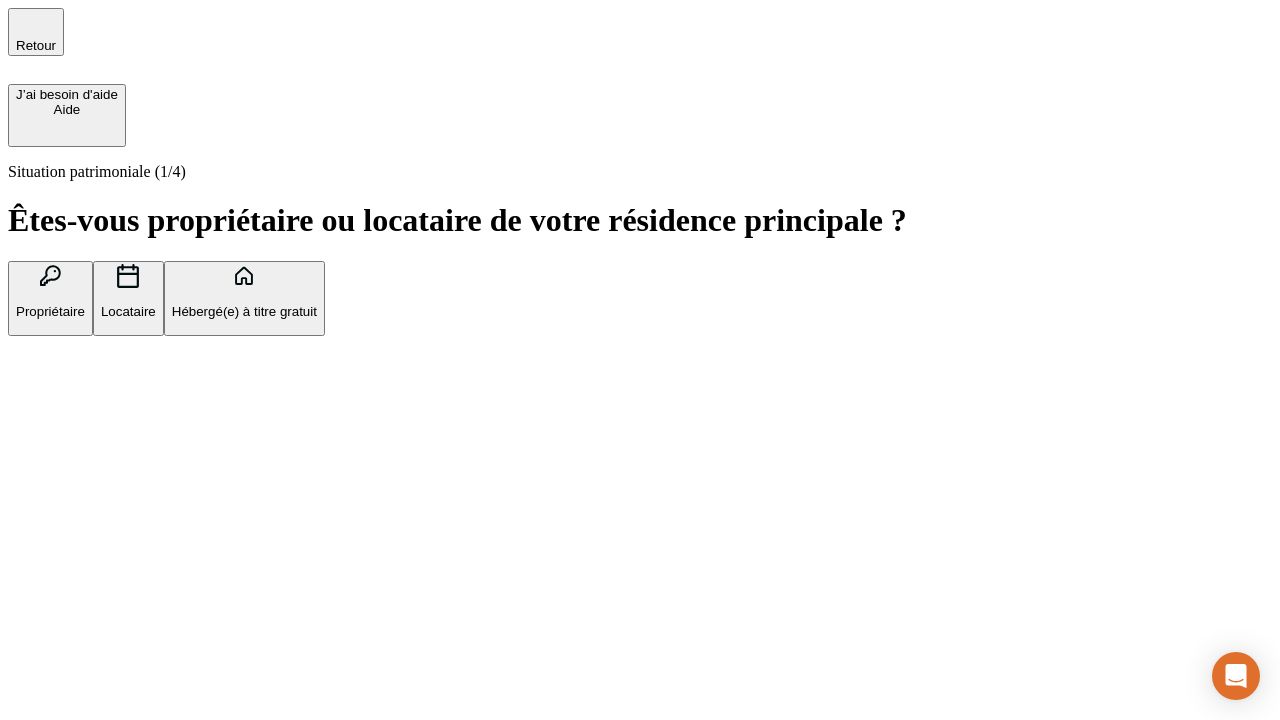 click on "Hébergé(e) à titre gratuit" at bounding box center [244, 311] 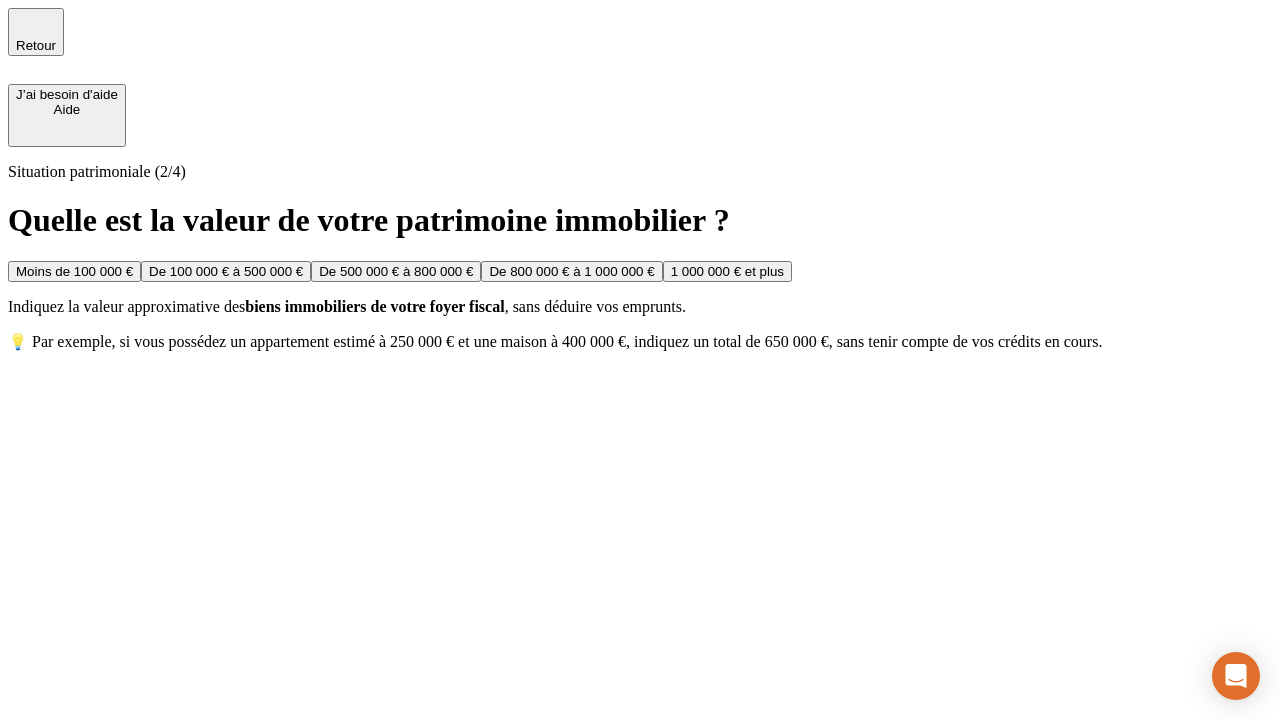 click on "Moins de 100 000 €" at bounding box center [74, 271] 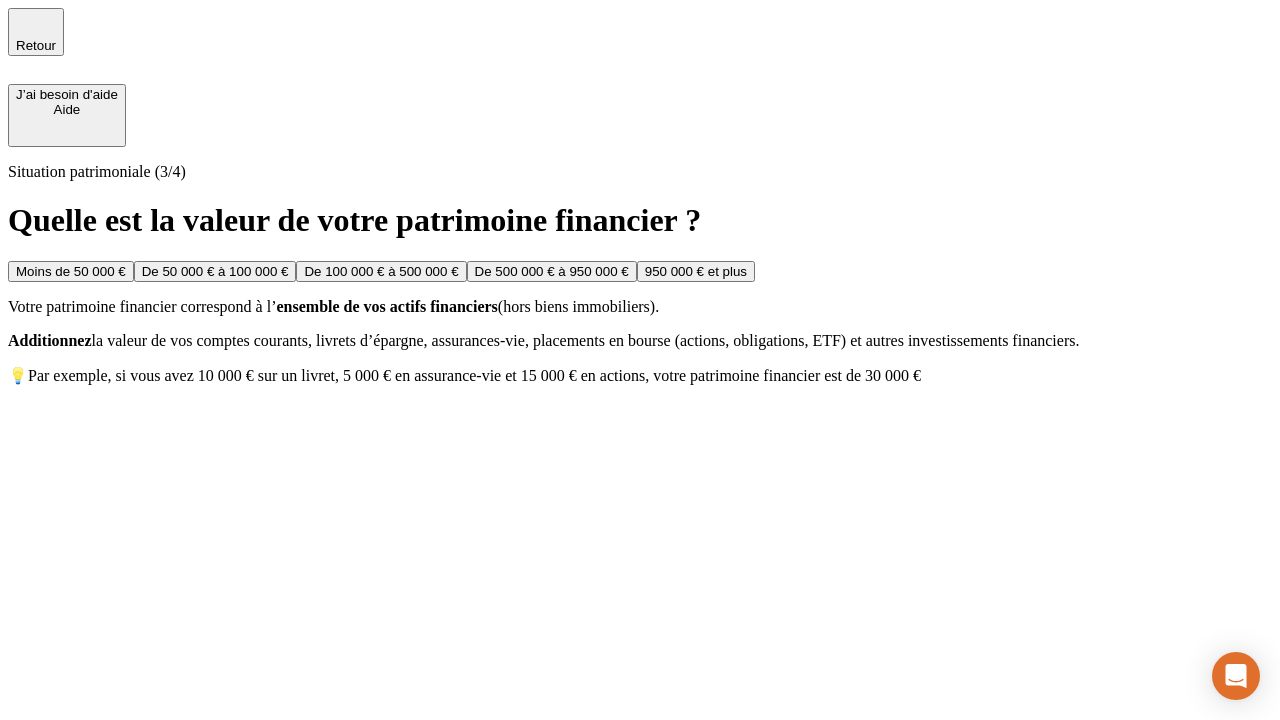 click on "Moins de 50 000 €" at bounding box center (71, 271) 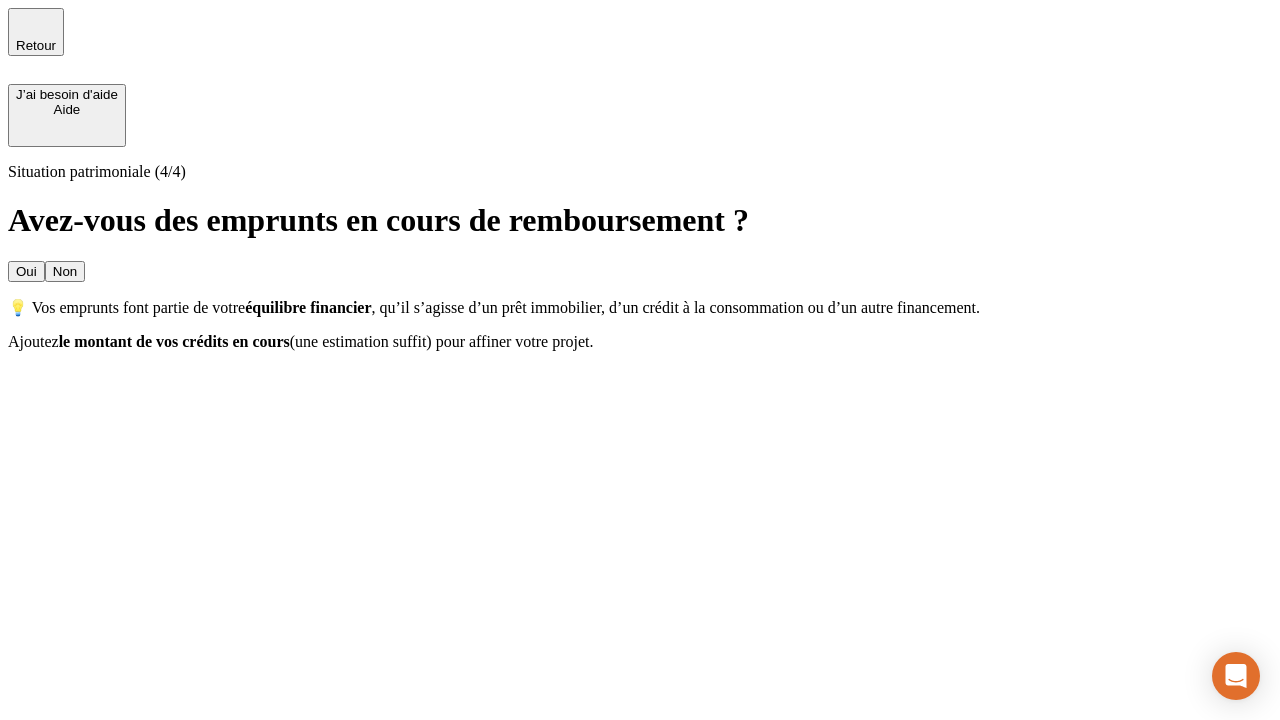 click on "Non" at bounding box center (65, 271) 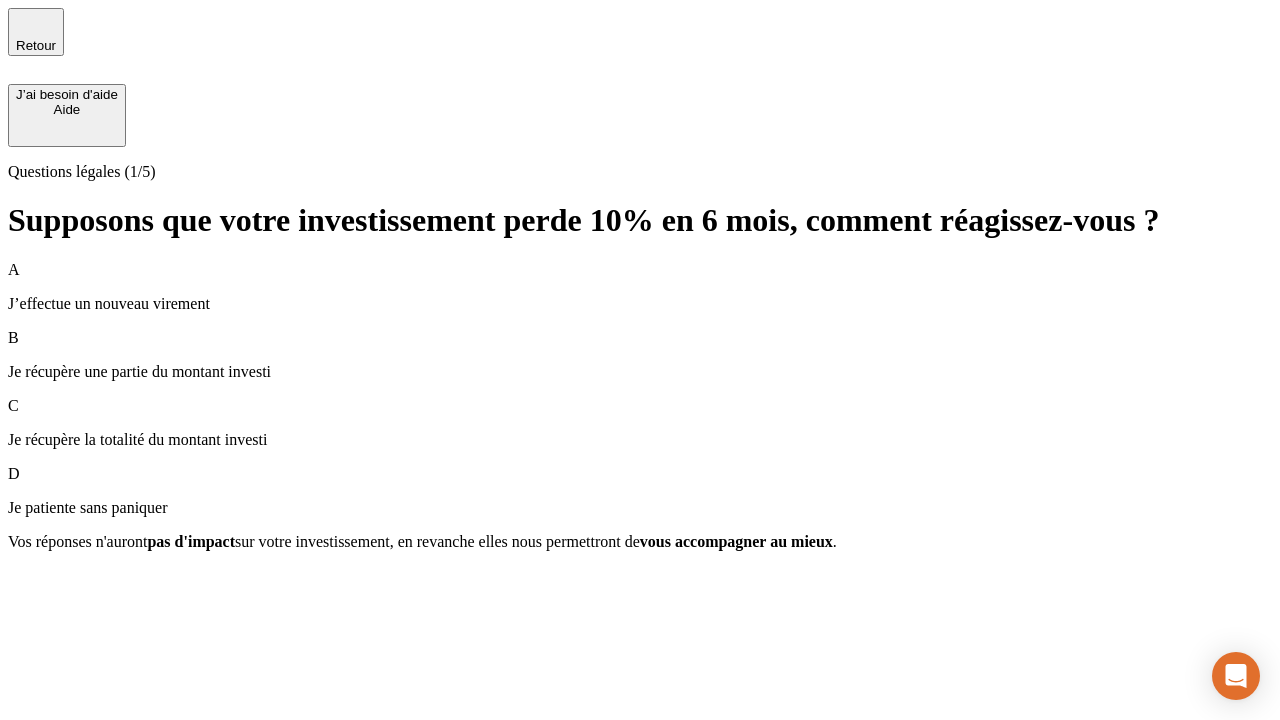 click on "A J’effectue un nouveau virement" at bounding box center [640, 287] 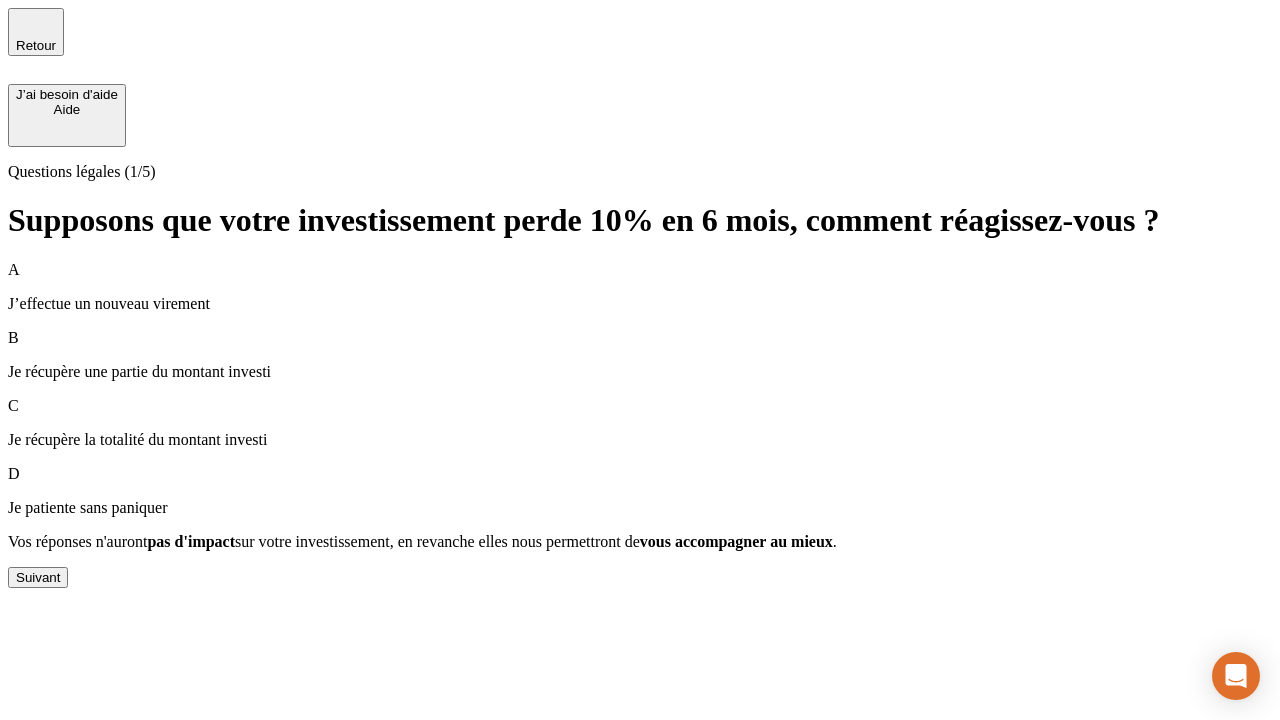 click on "Suivant" at bounding box center (38, 577) 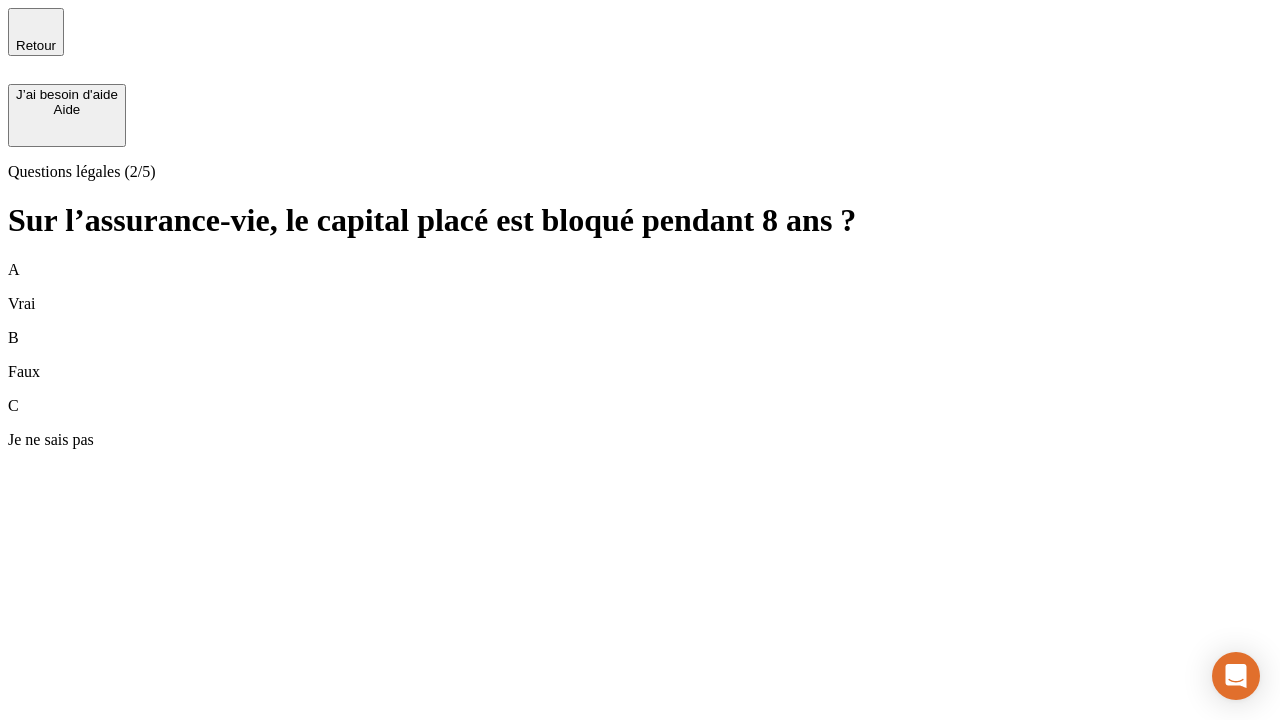 click on "B Faux" at bounding box center [640, 355] 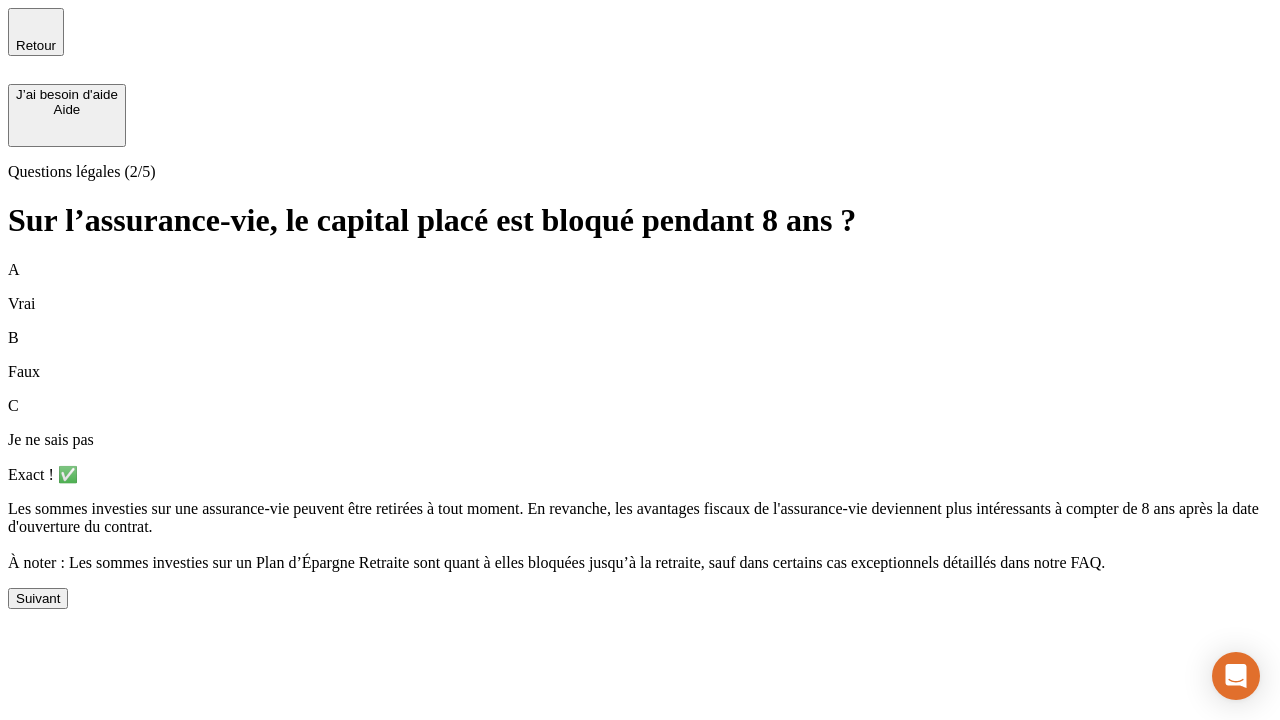 click on "Suivant" at bounding box center [38, 598] 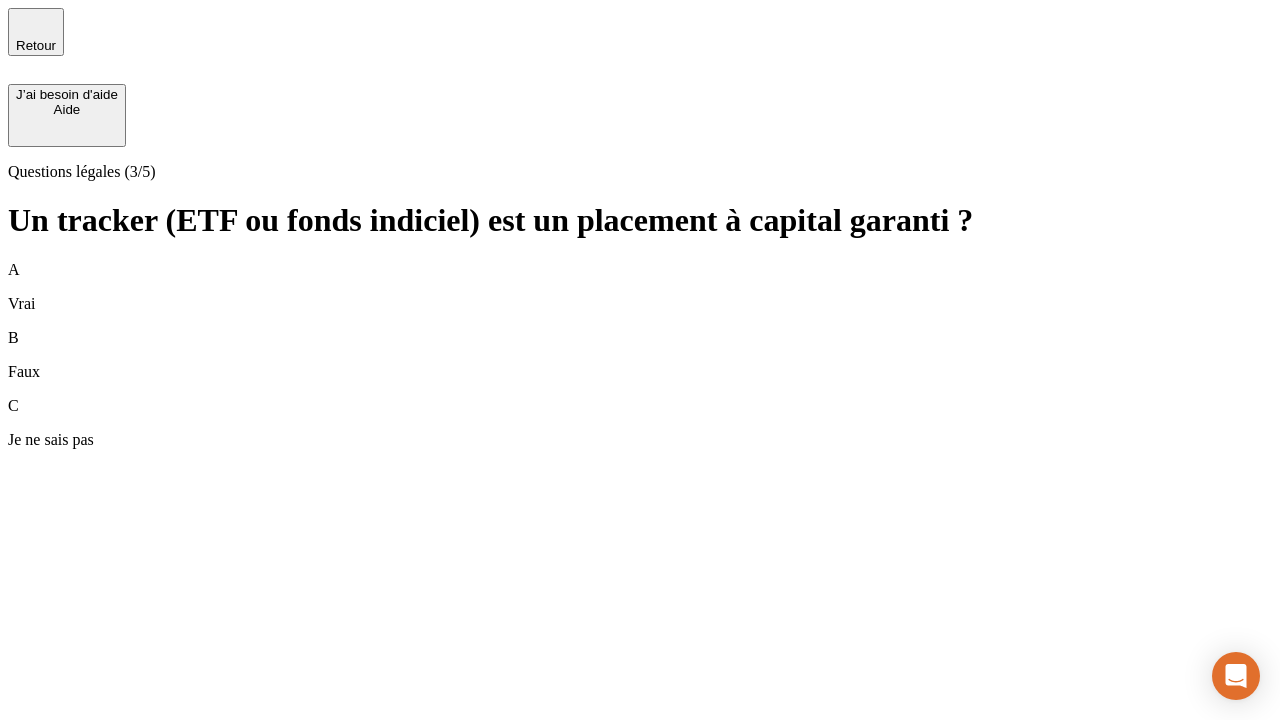 click on "B Faux" at bounding box center (640, 355) 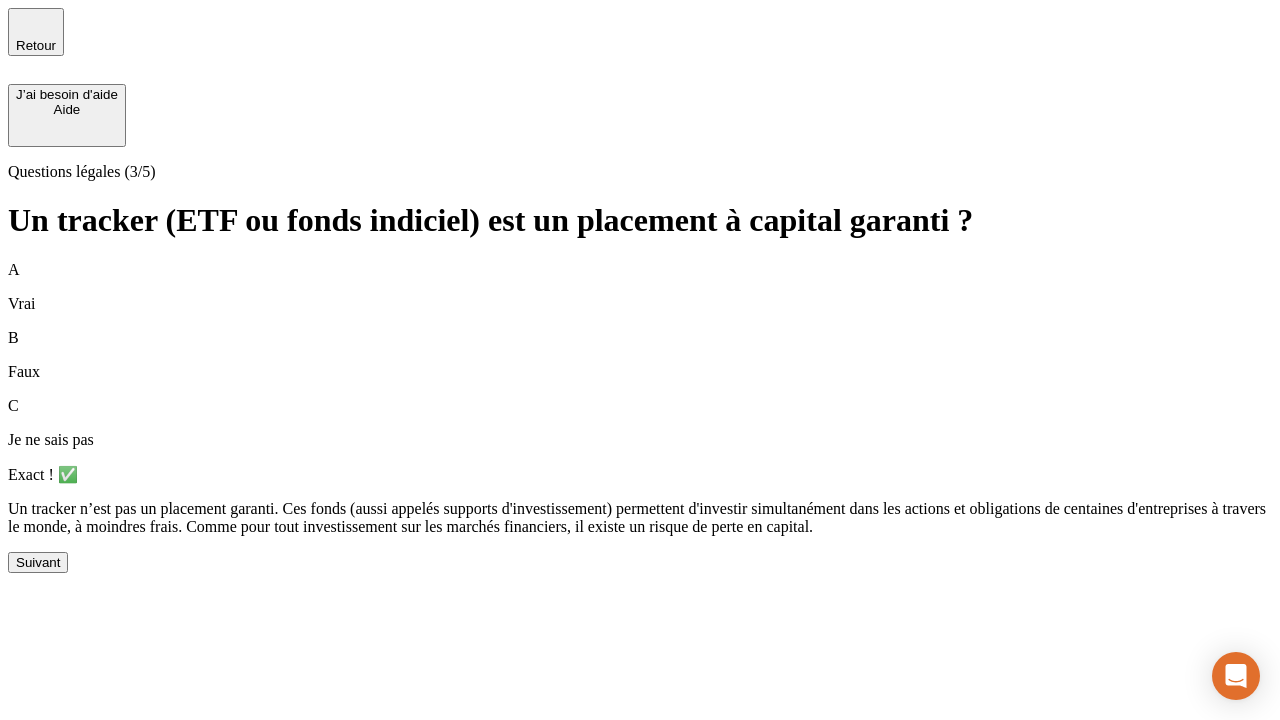 click on "Suivant" at bounding box center (38, 562) 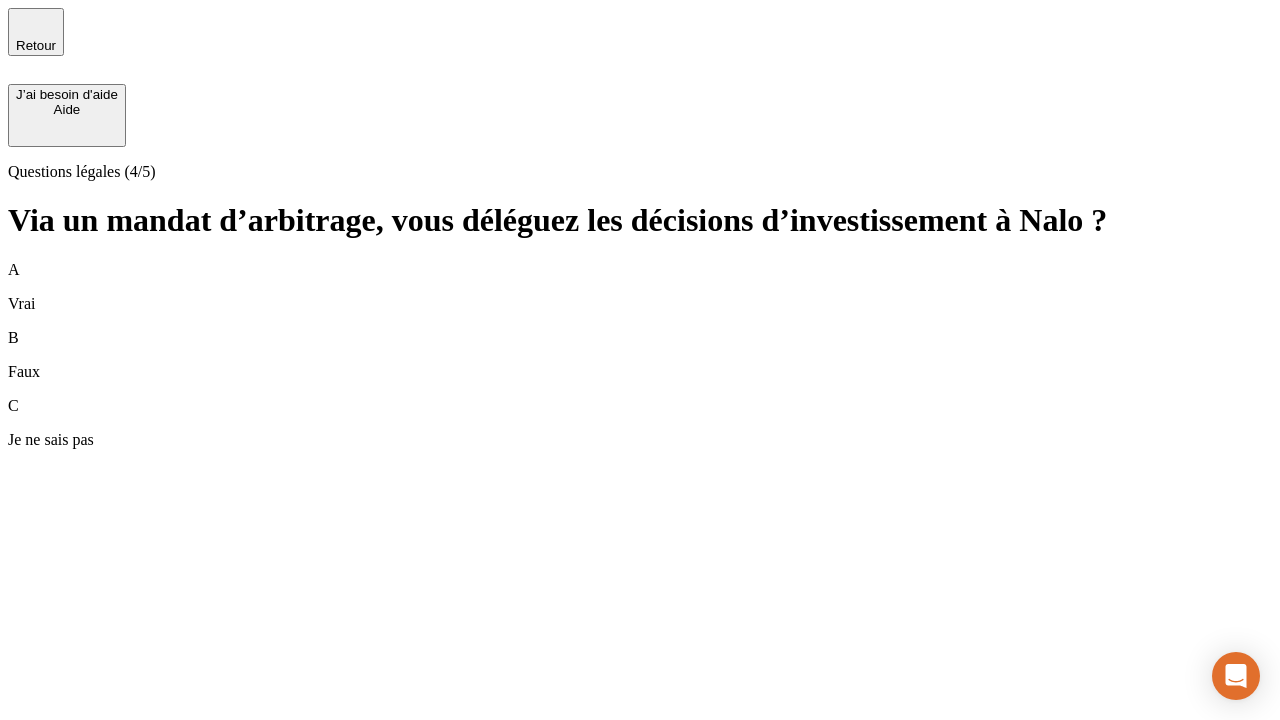 click on "A Vrai" at bounding box center [640, 287] 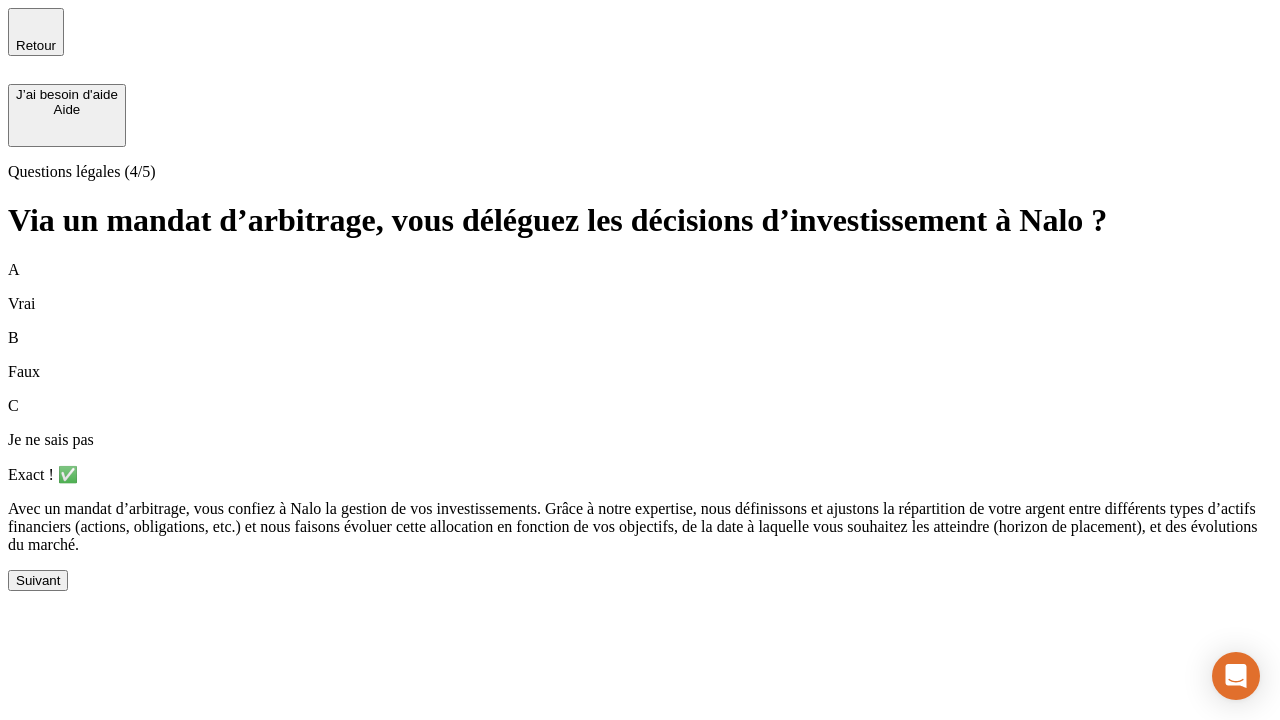 click on "Suivant" at bounding box center (38, 580) 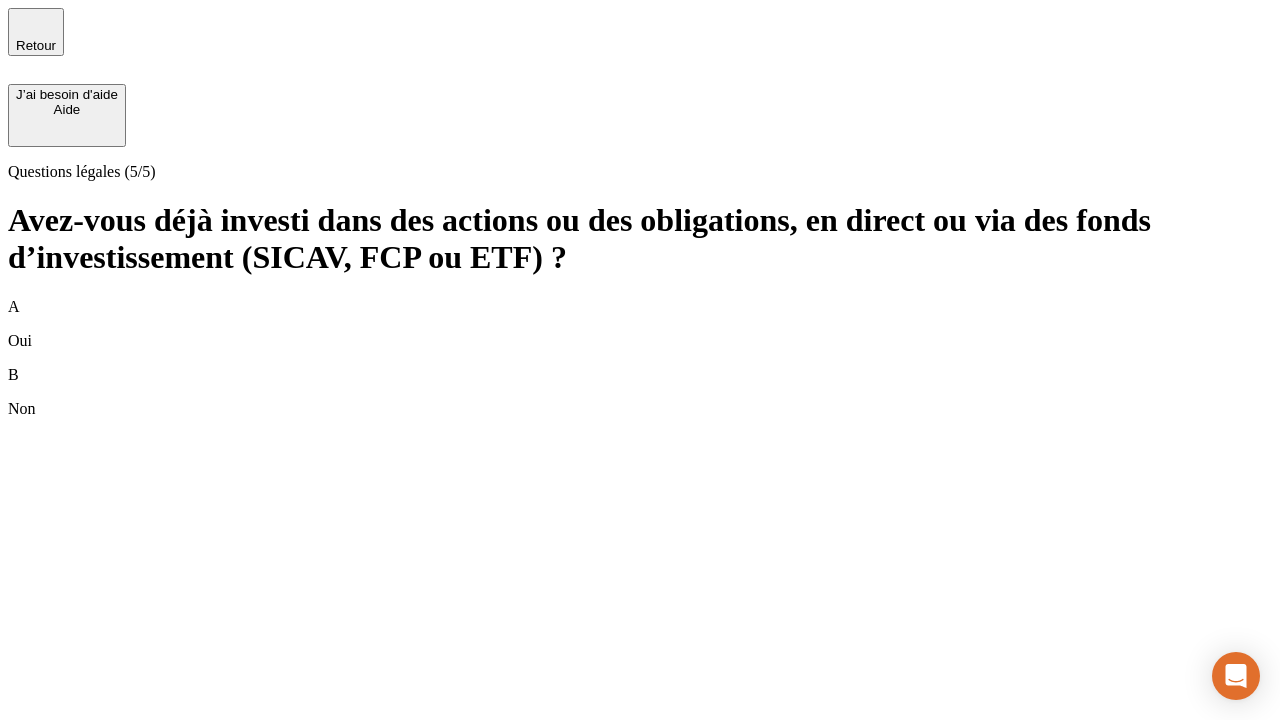 click on "B Non" at bounding box center (640, 392) 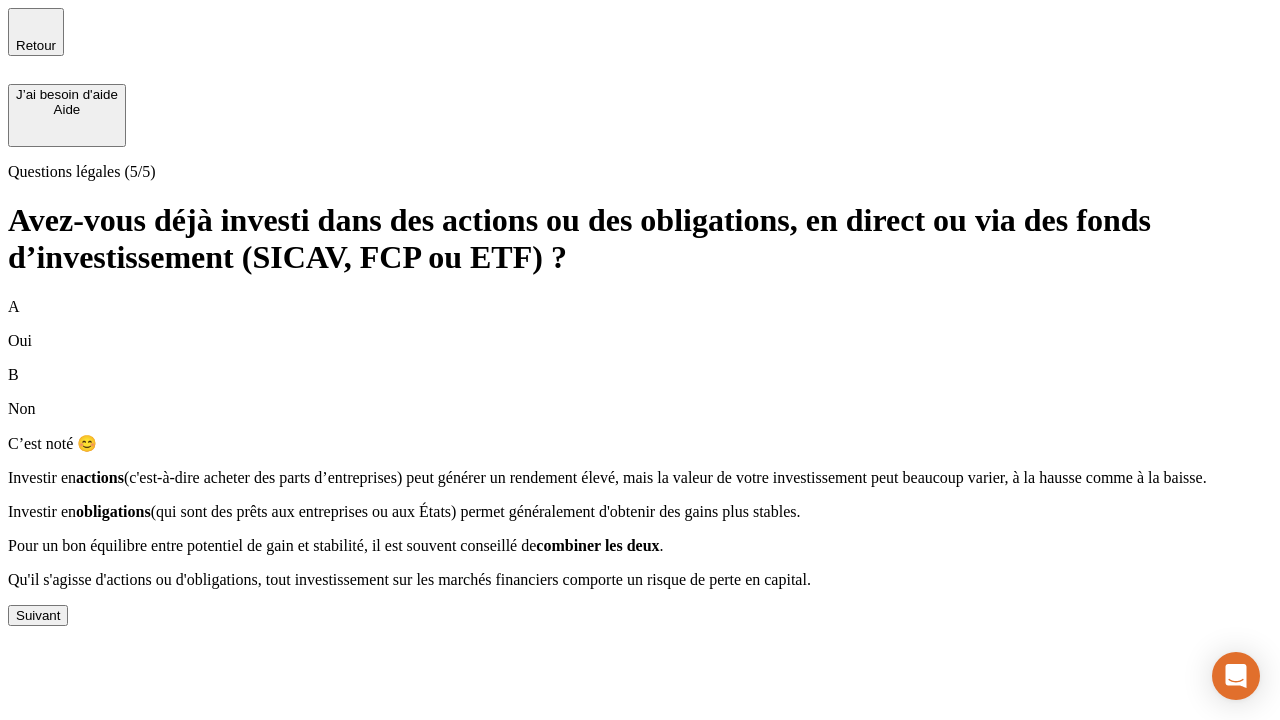 click on "Suivant" at bounding box center [38, 615] 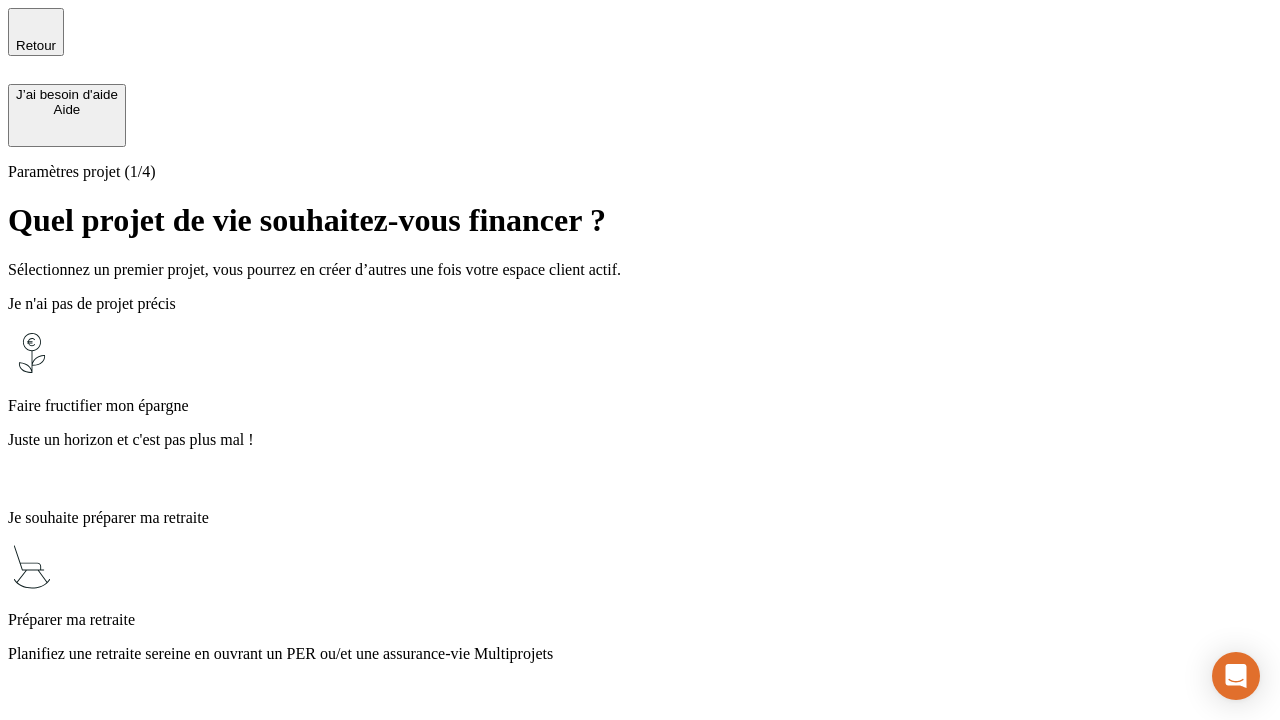 click on "Profitez des avantages fiscaux de l’assurance-vie" at bounding box center [640, 1410] 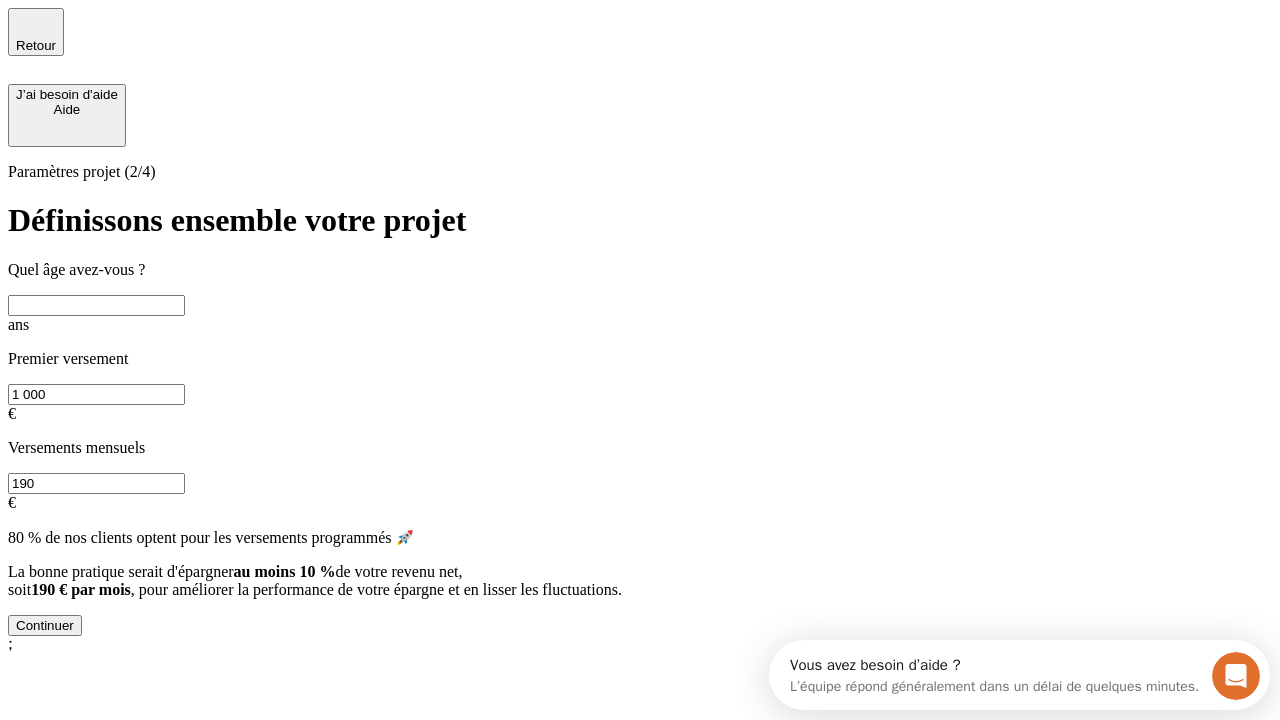 scroll, scrollTop: 0, scrollLeft: 0, axis: both 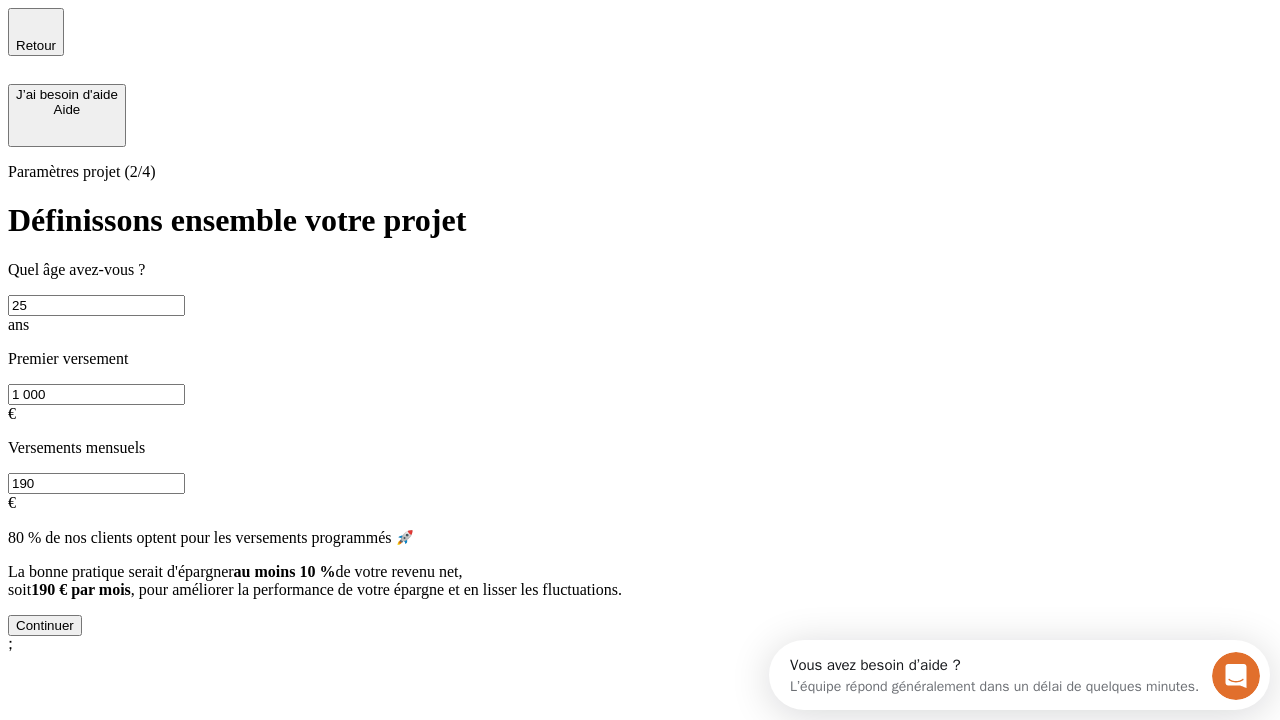 type on "25" 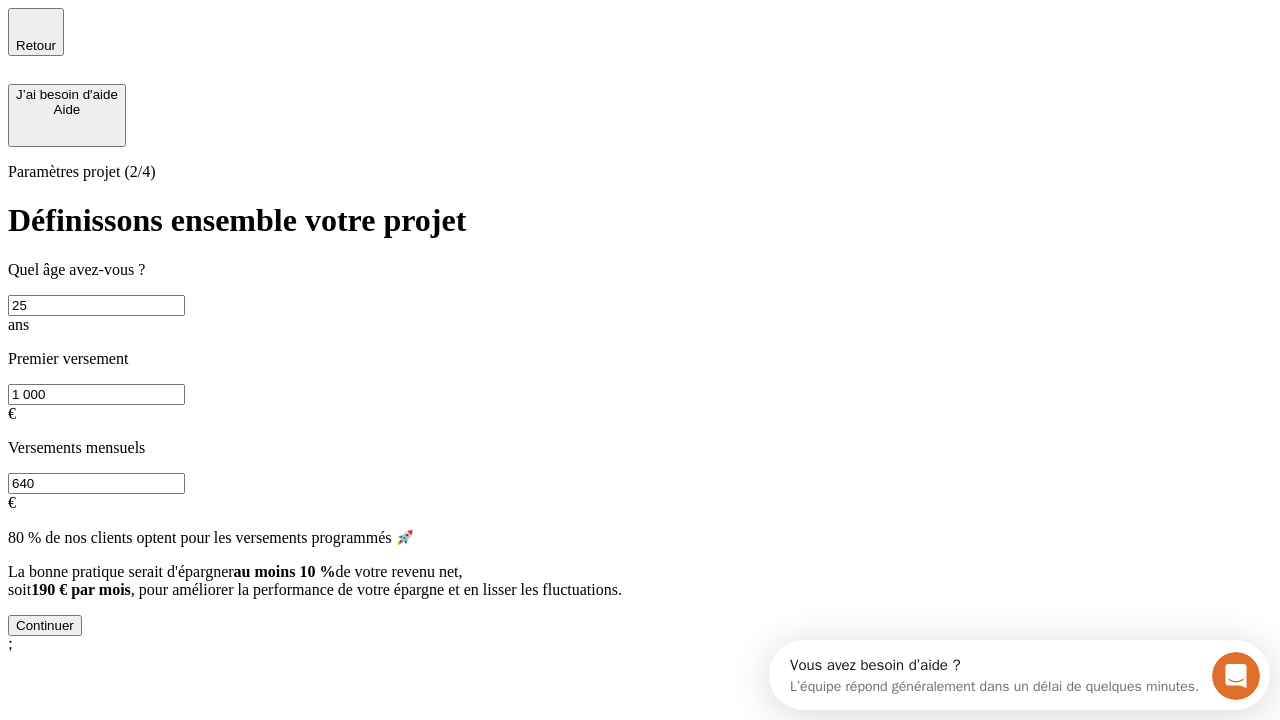type on "640" 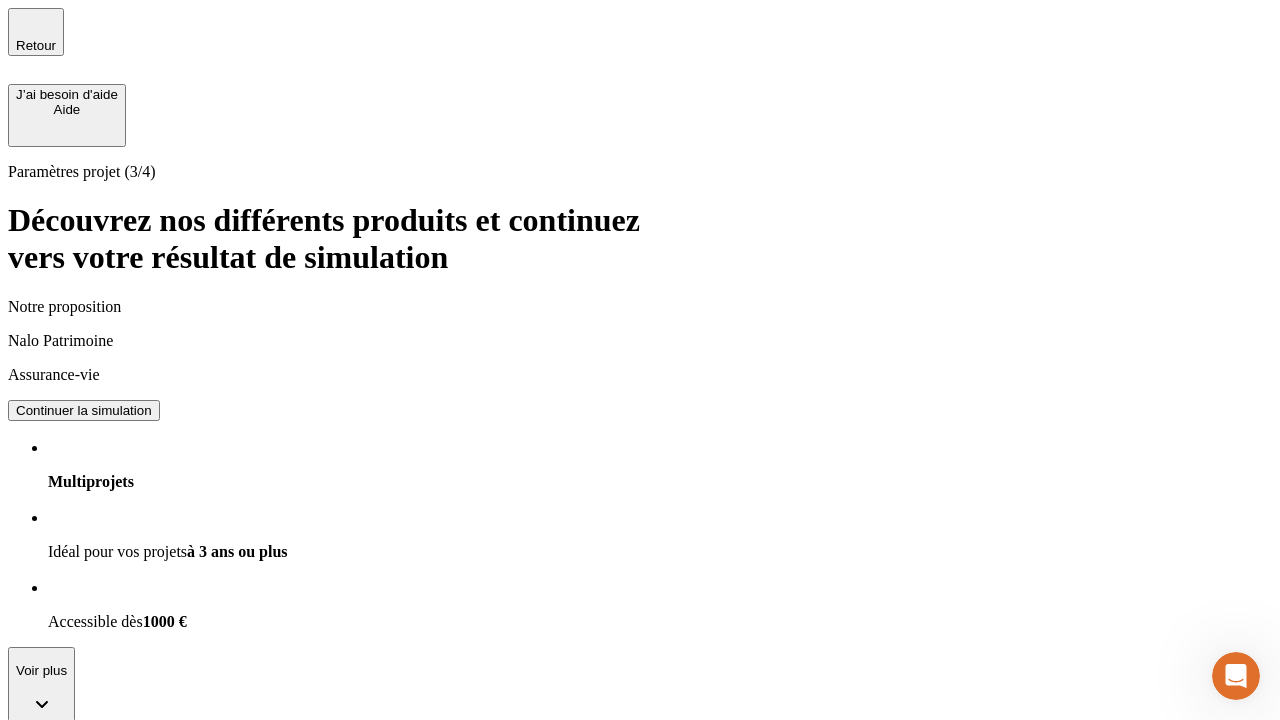 click on "Continuer la simulation" at bounding box center (84, 850) 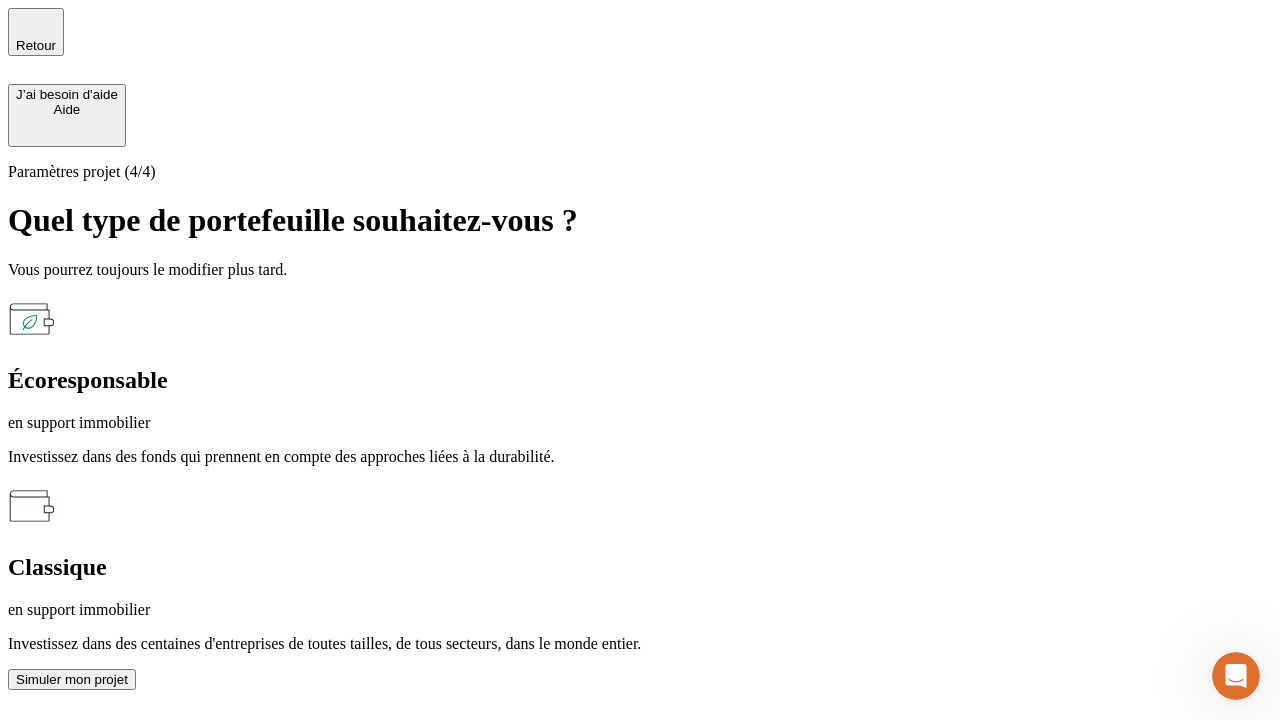 click on "Simuler mon projet" at bounding box center [72, 679] 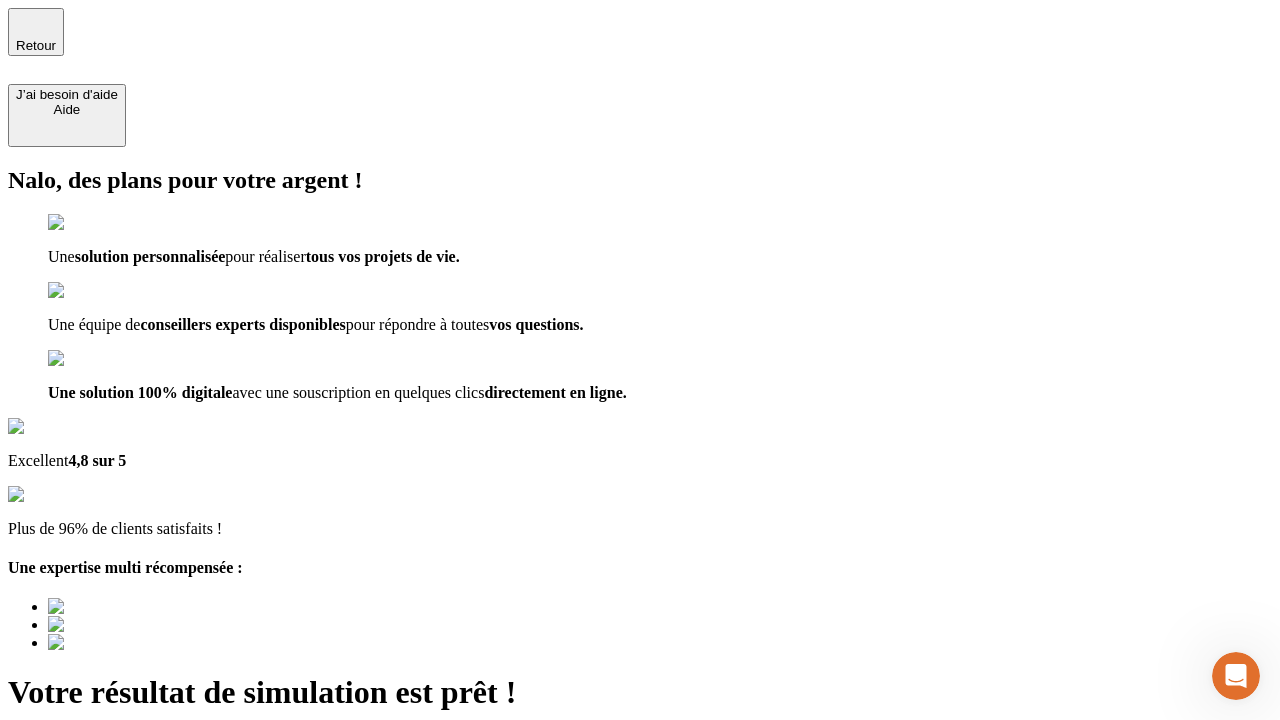 click on "Découvrir ma simulation" at bounding box center (87, 797) 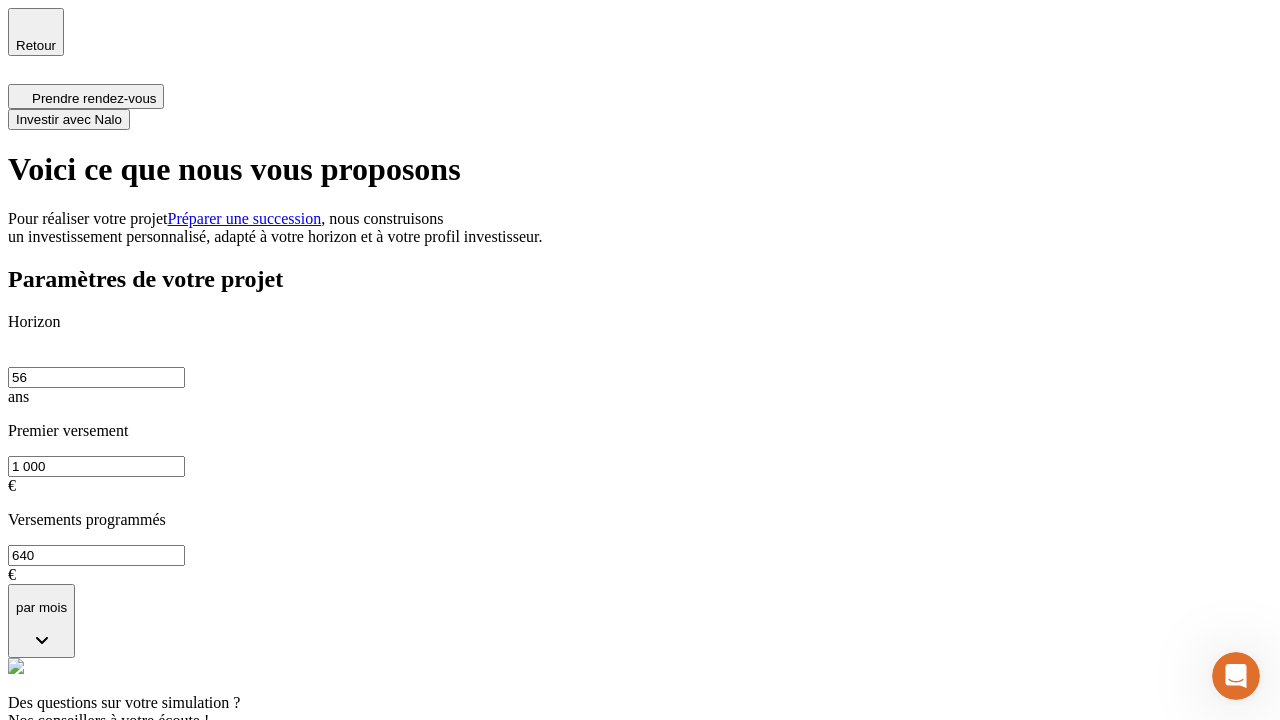 click on "Investir avec Nalo" at bounding box center [69, 119] 